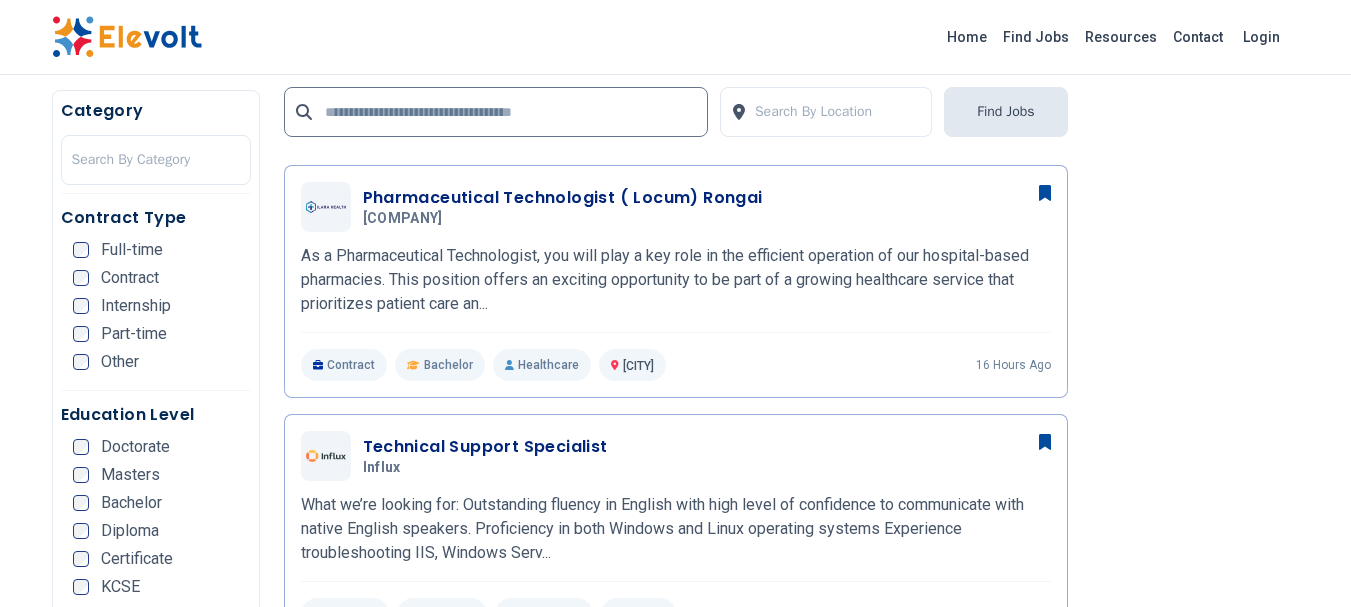 scroll, scrollTop: 1000, scrollLeft: 0, axis: vertical 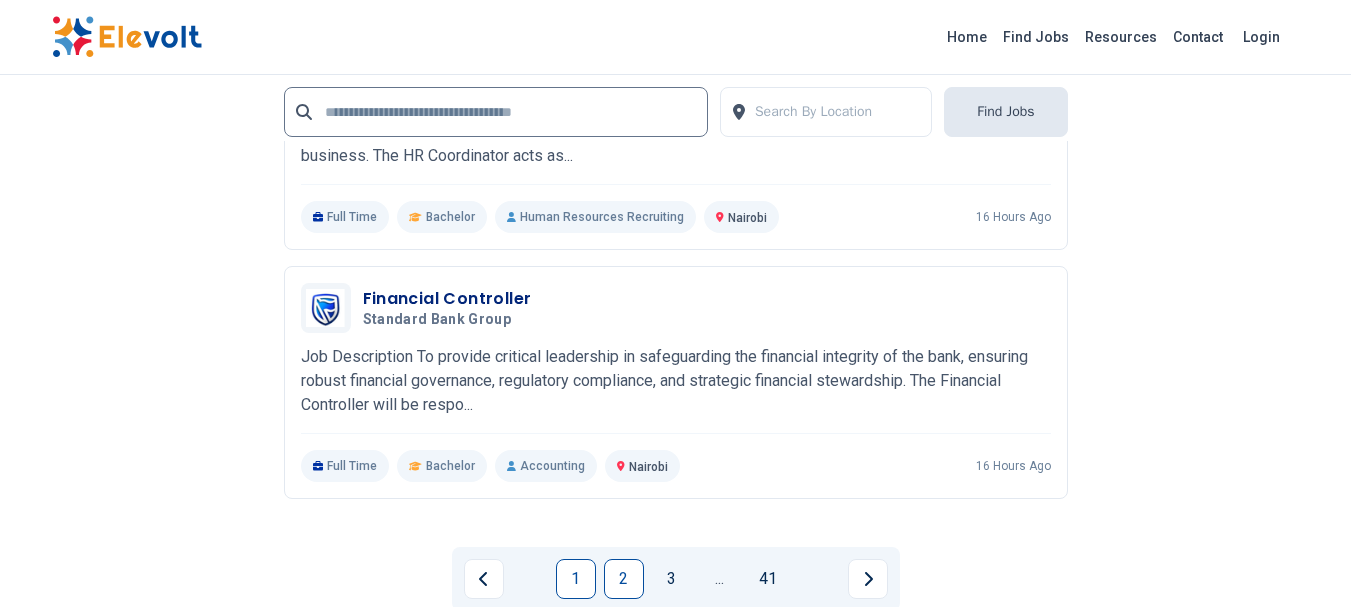 click on "2" at bounding box center [624, 579] 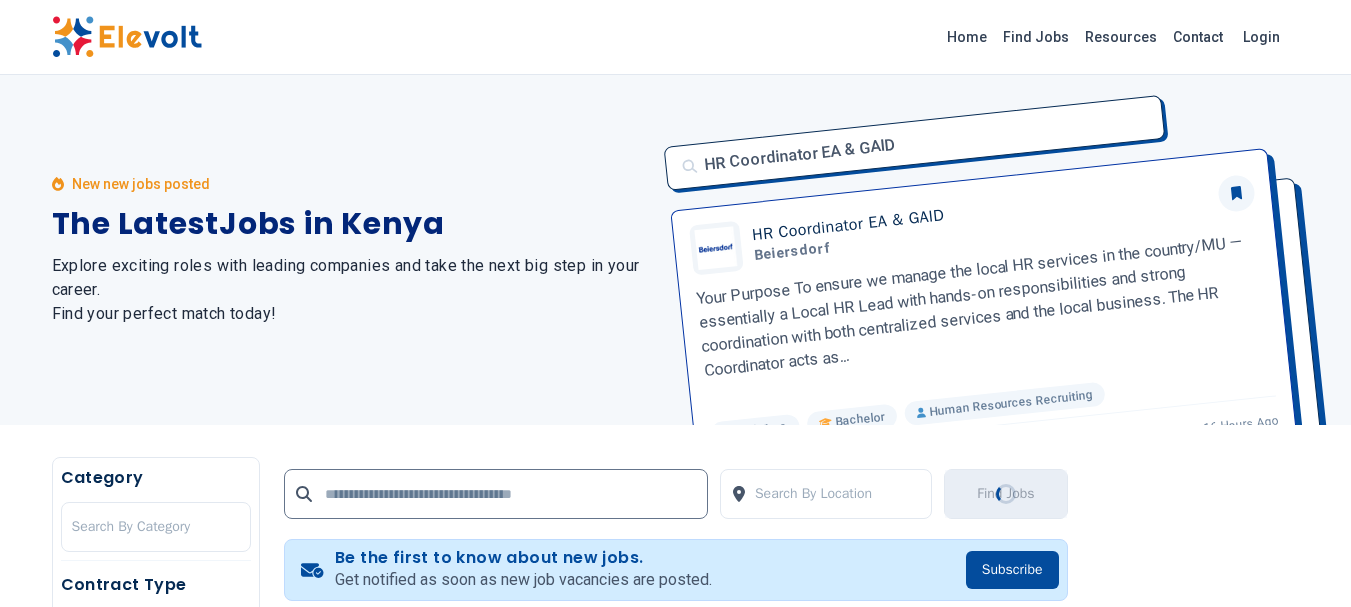 scroll, scrollTop: 500, scrollLeft: 0, axis: vertical 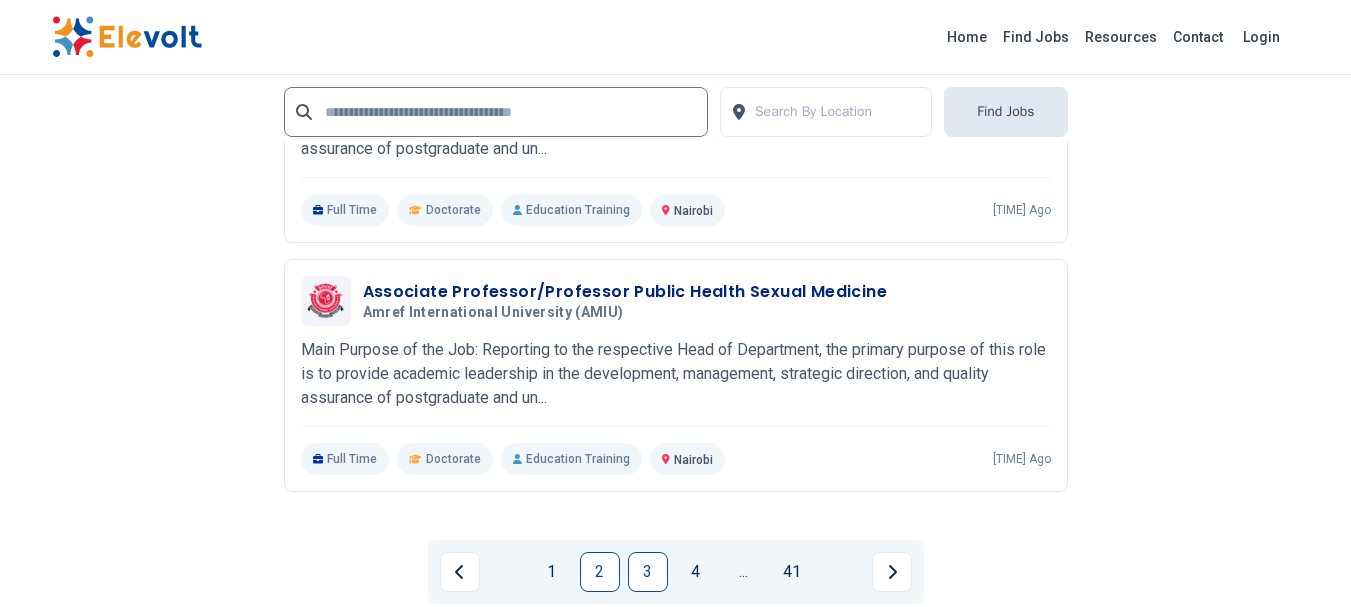 click on "3" at bounding box center (648, 572) 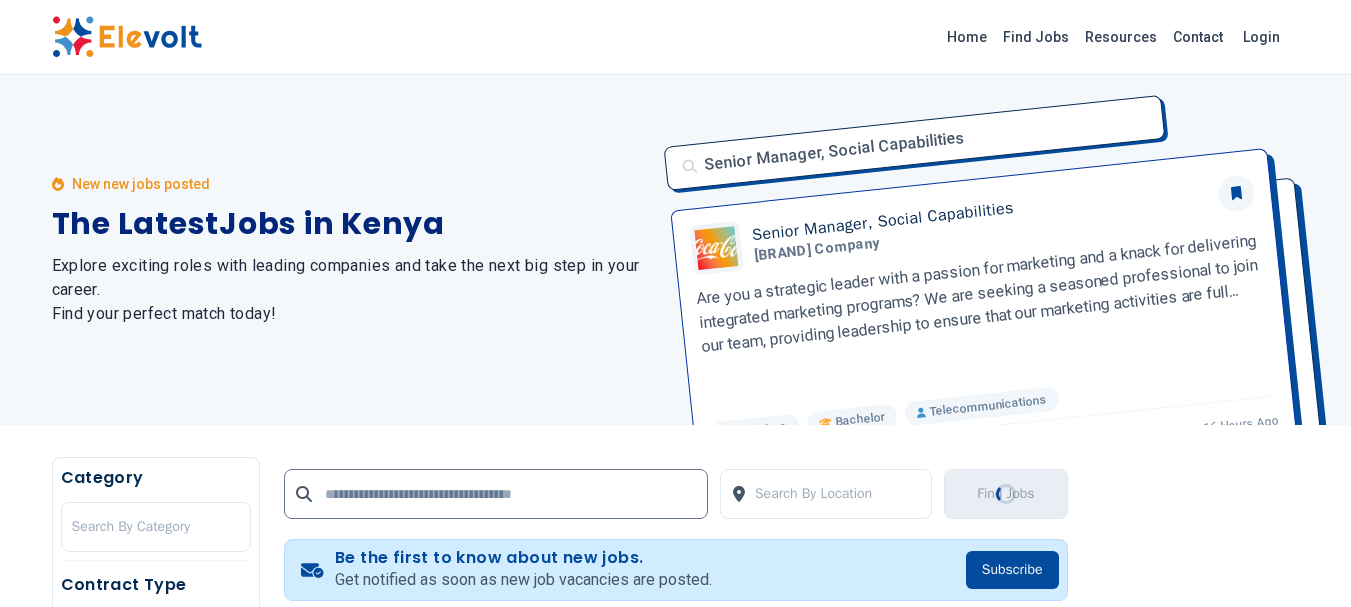 scroll, scrollTop: 500, scrollLeft: 0, axis: vertical 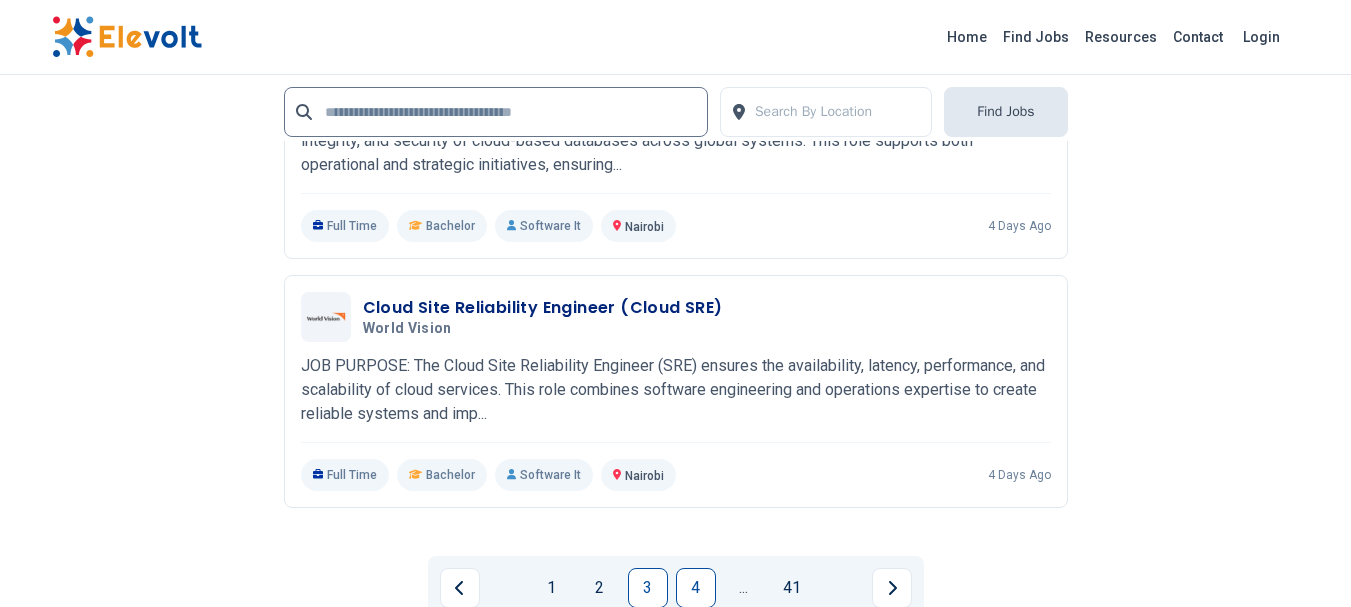 click on "4" at bounding box center [696, 588] 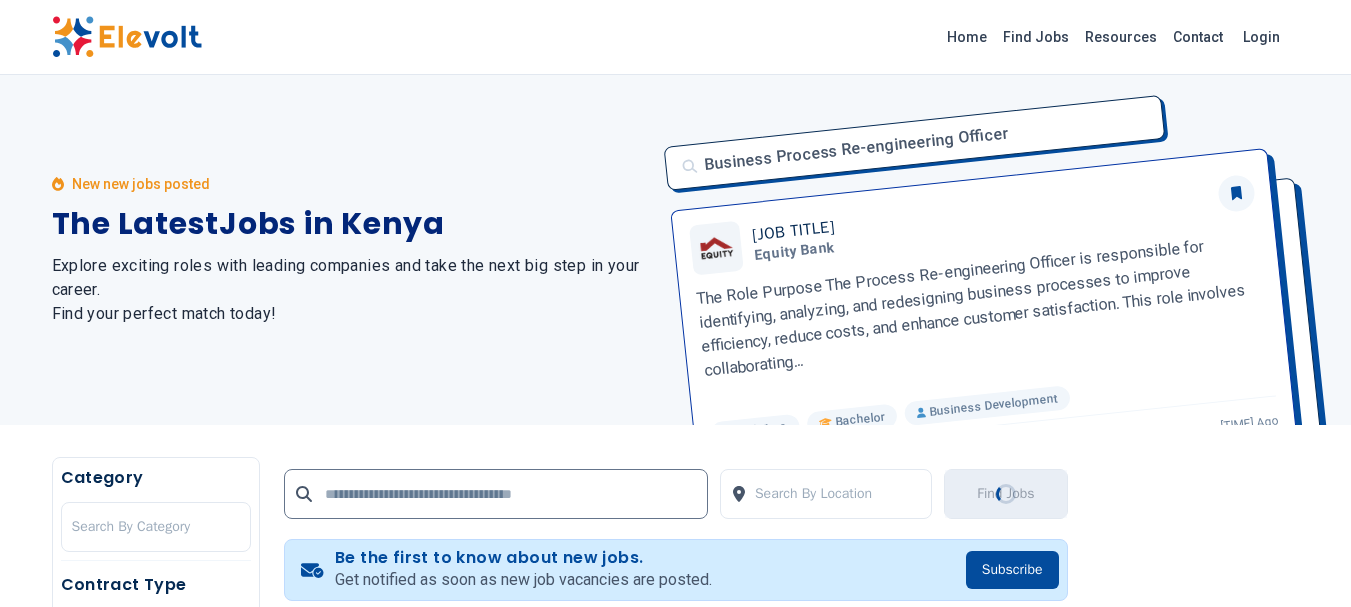 scroll, scrollTop: 500, scrollLeft: 0, axis: vertical 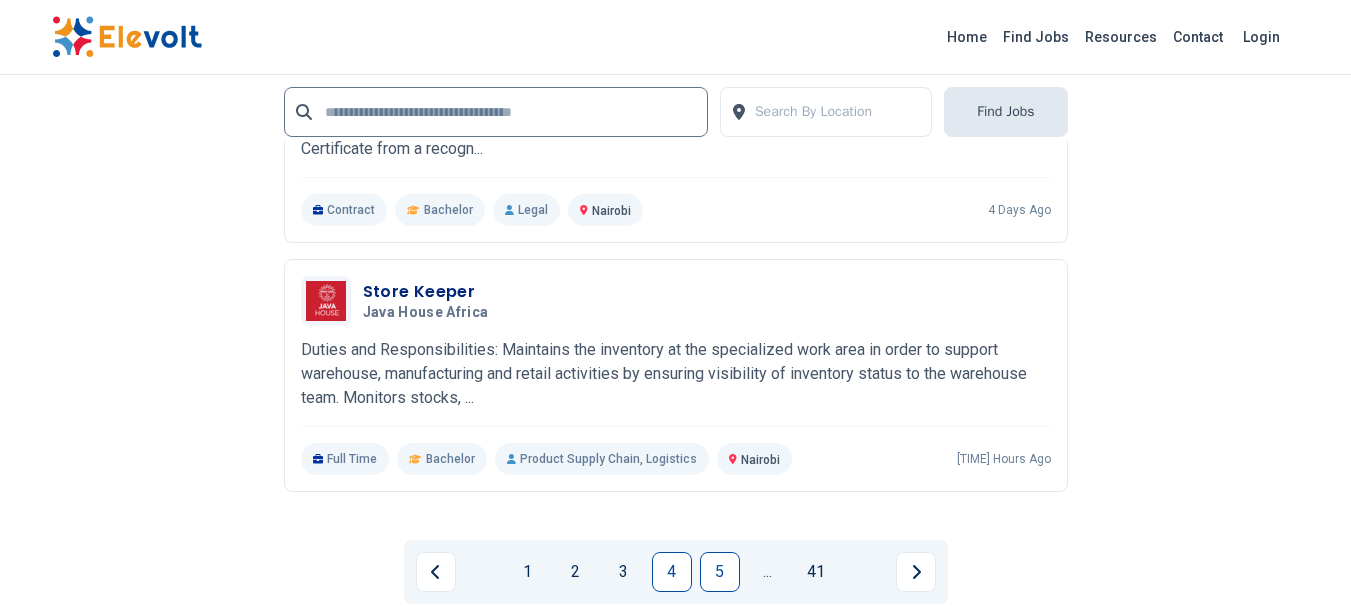 click on "5" at bounding box center (720, 572) 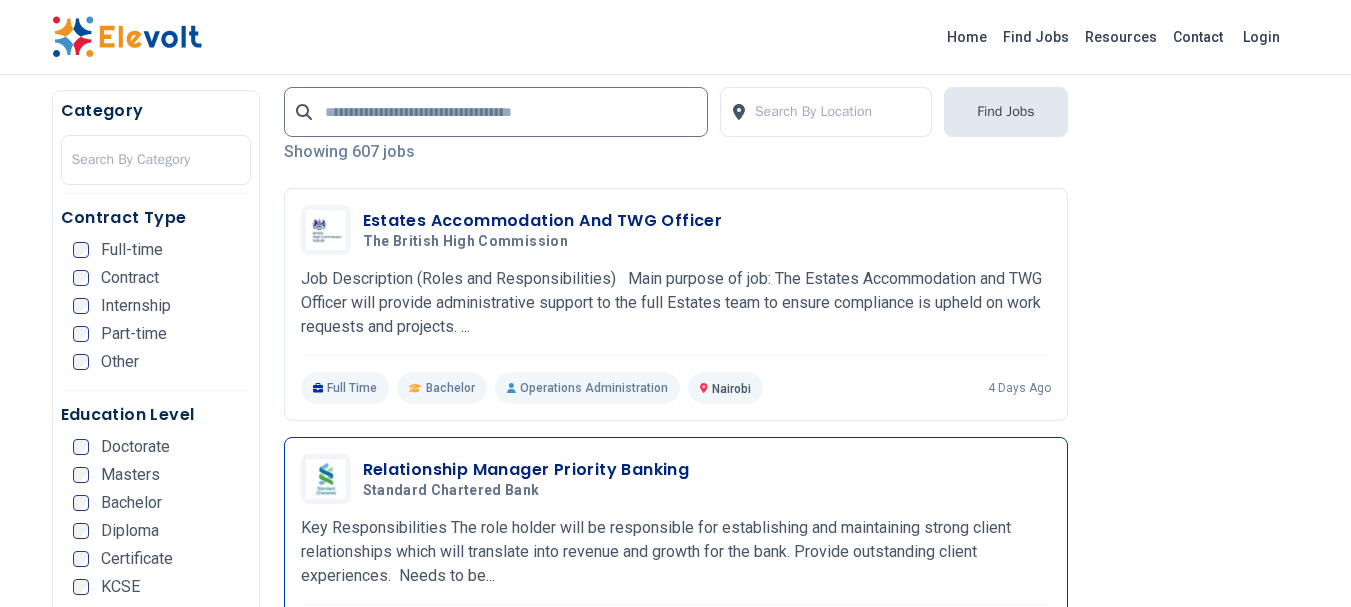 scroll, scrollTop: 500, scrollLeft: 0, axis: vertical 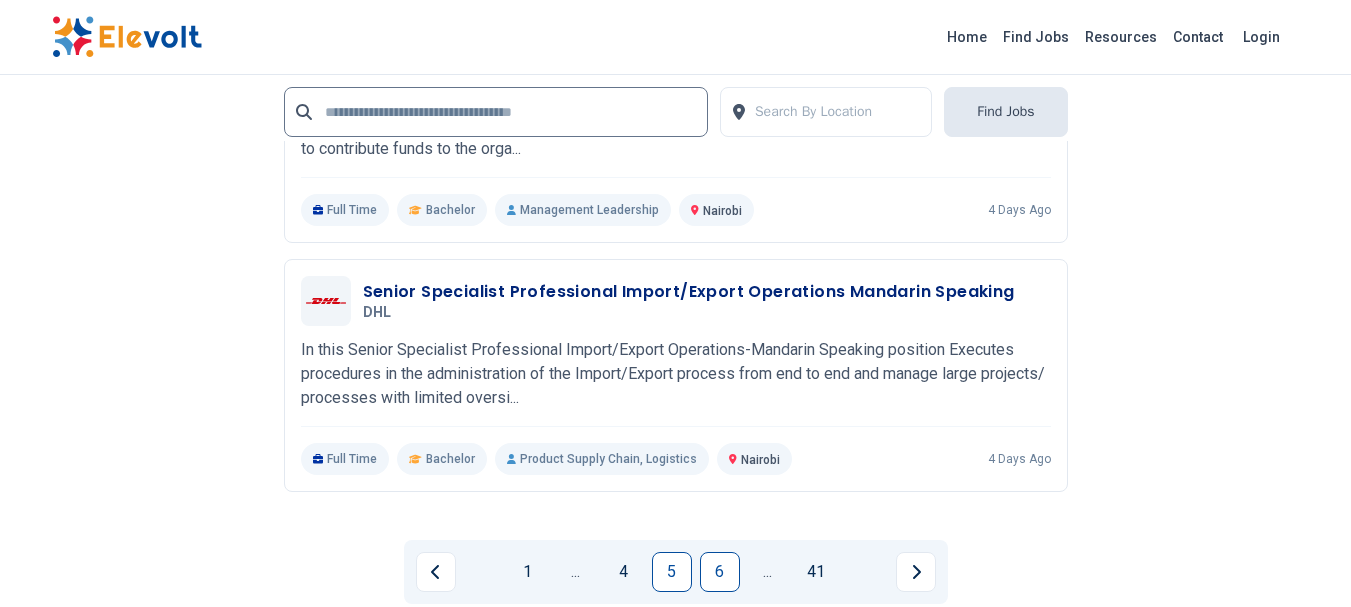 click on "6" at bounding box center (720, 572) 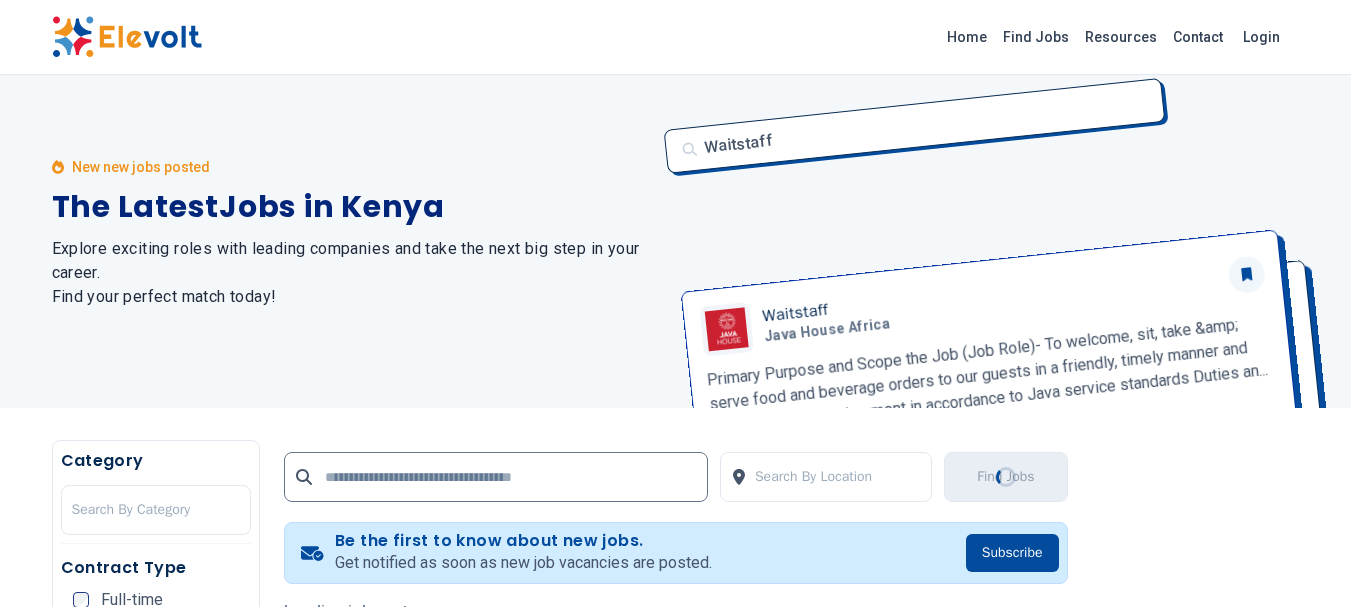 scroll, scrollTop: 0, scrollLeft: 0, axis: both 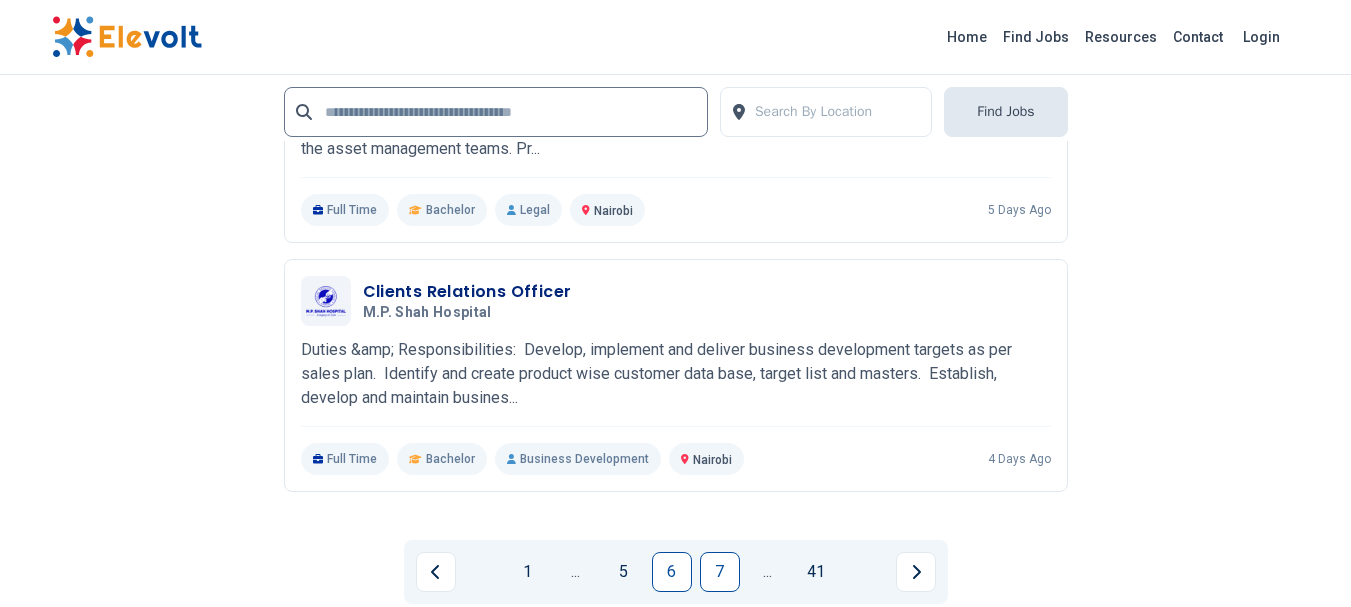 click on "7" at bounding box center [720, 572] 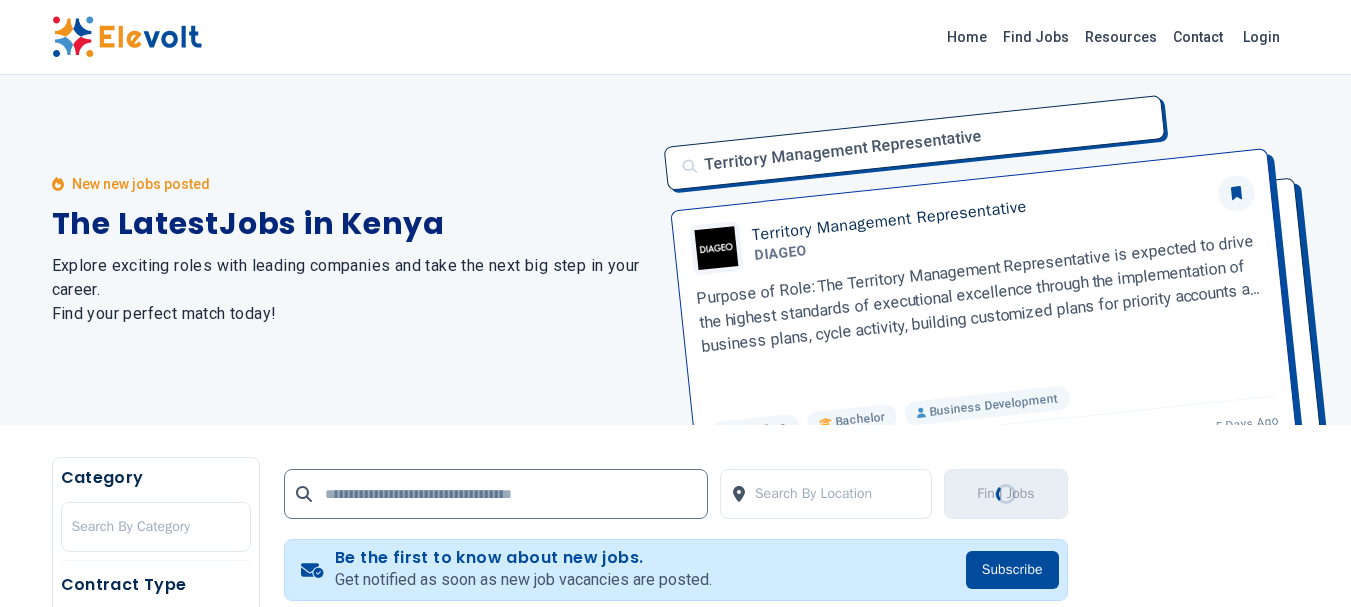scroll, scrollTop: 500, scrollLeft: 0, axis: vertical 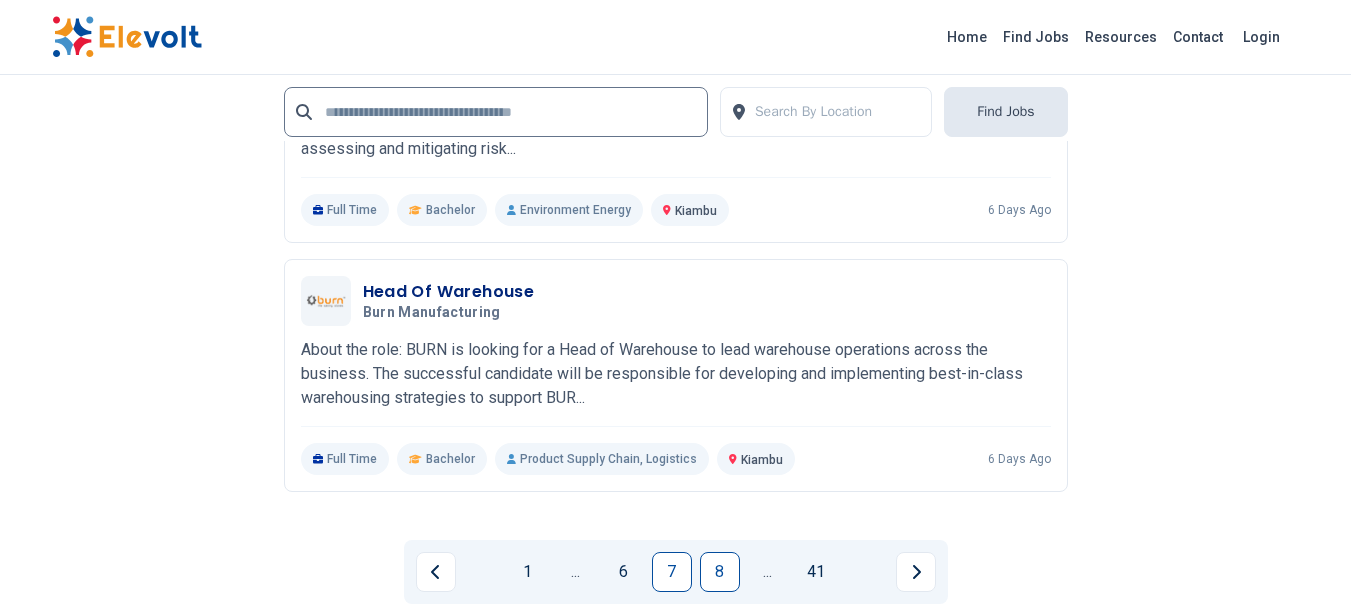 click on "8" at bounding box center [720, 572] 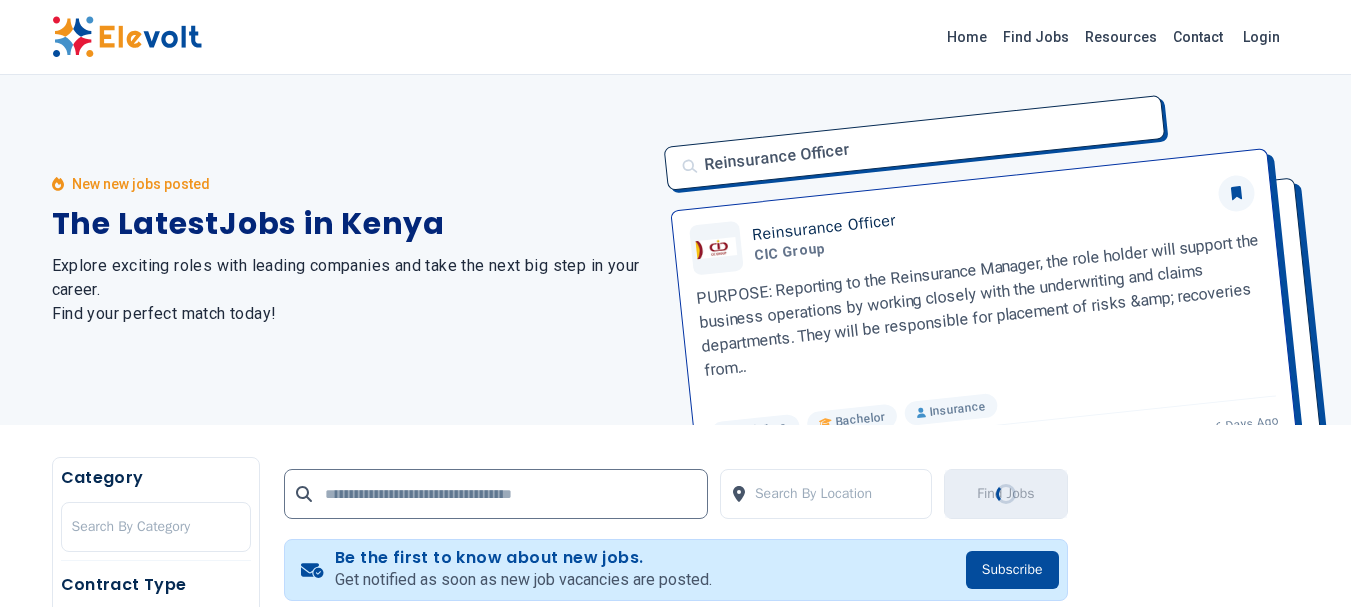scroll, scrollTop: 500, scrollLeft: 0, axis: vertical 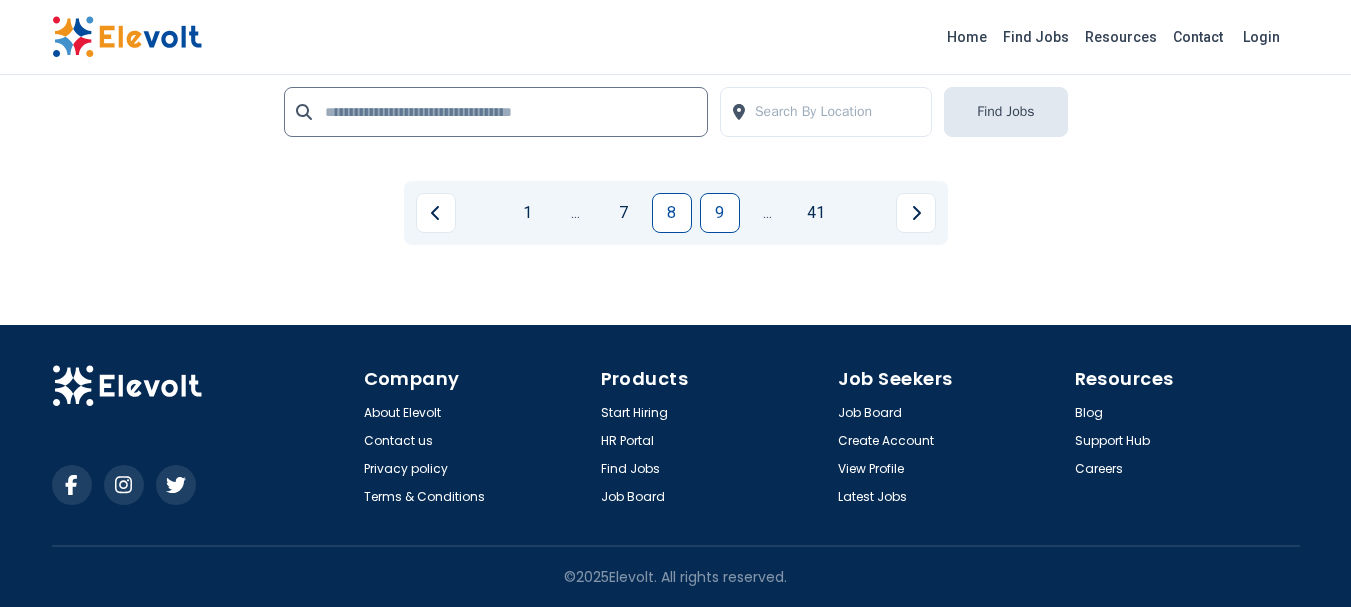 click on "9" at bounding box center [720, 213] 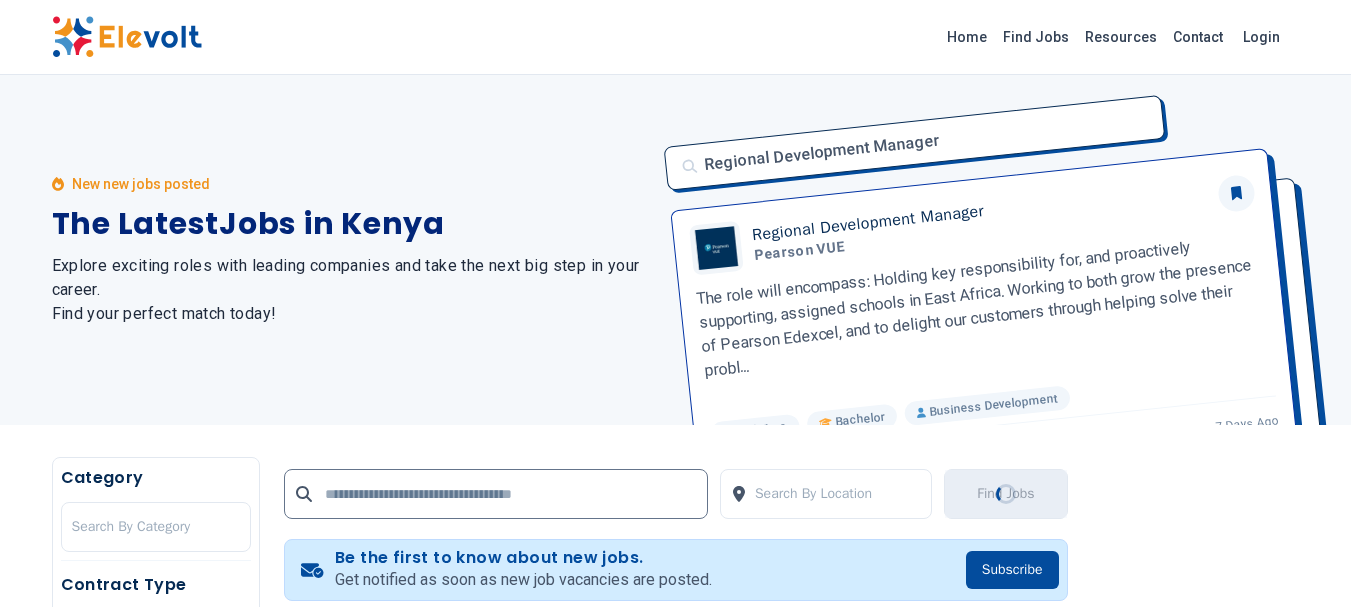 scroll, scrollTop: 500, scrollLeft: 0, axis: vertical 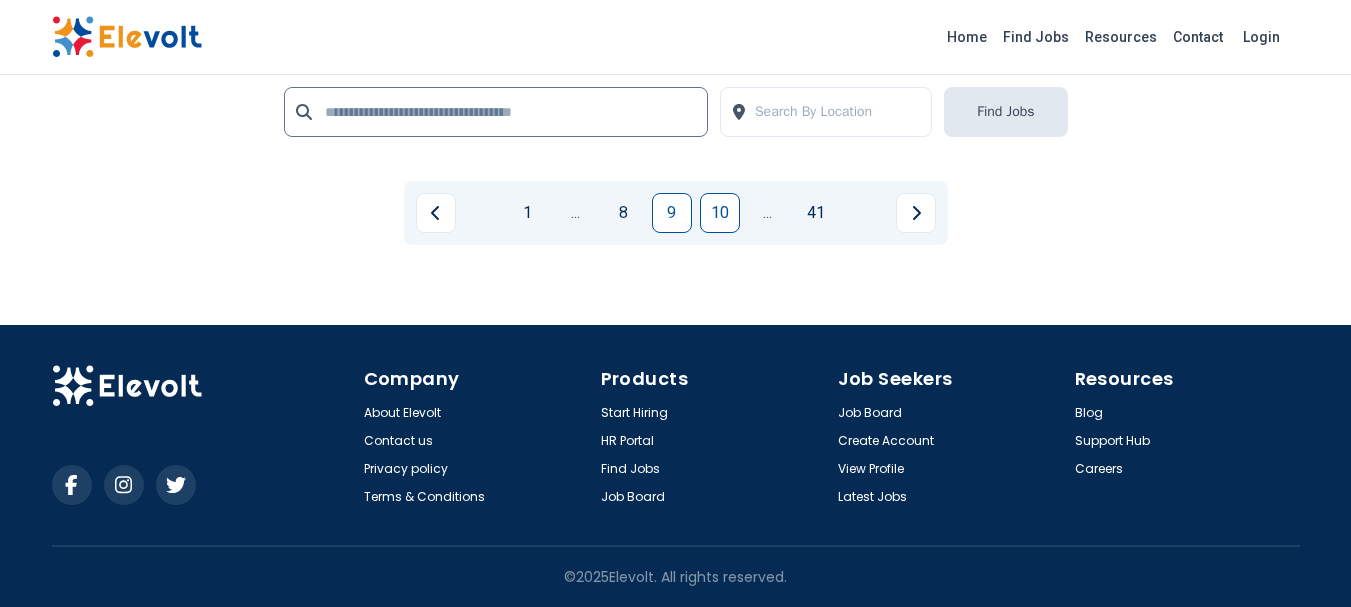 click on "10" at bounding box center (720, 213) 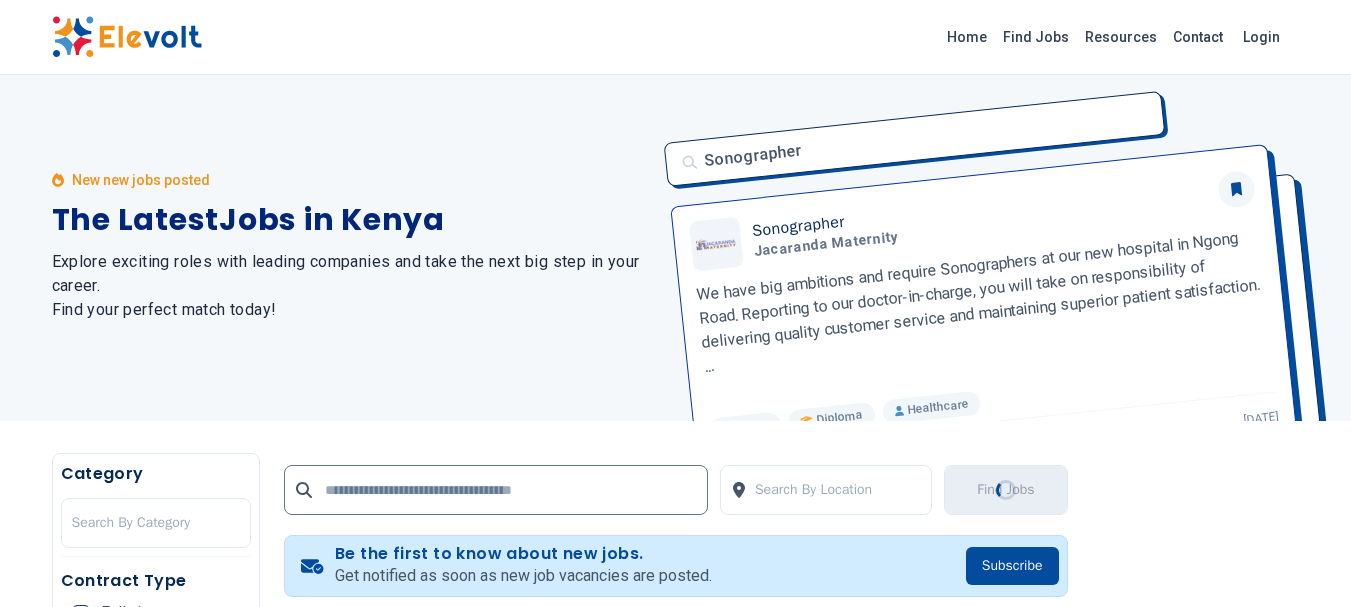 scroll, scrollTop: 0, scrollLeft: 0, axis: both 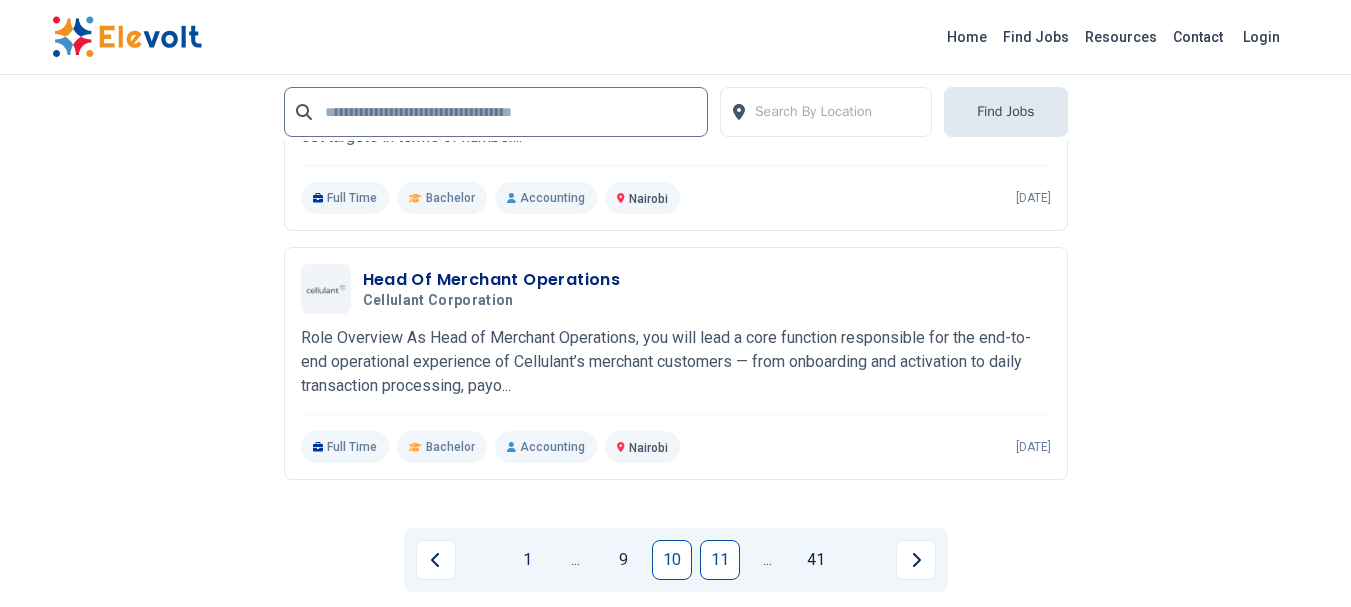 click on "11" at bounding box center (720, 560) 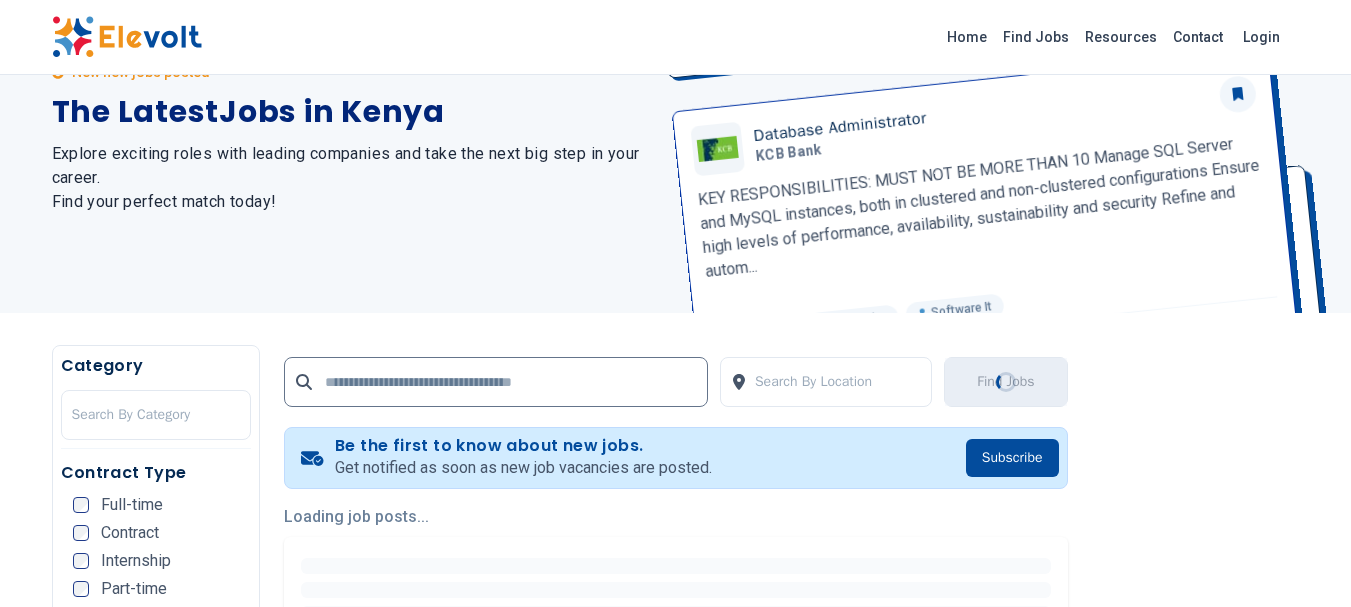 scroll, scrollTop: 0, scrollLeft: 0, axis: both 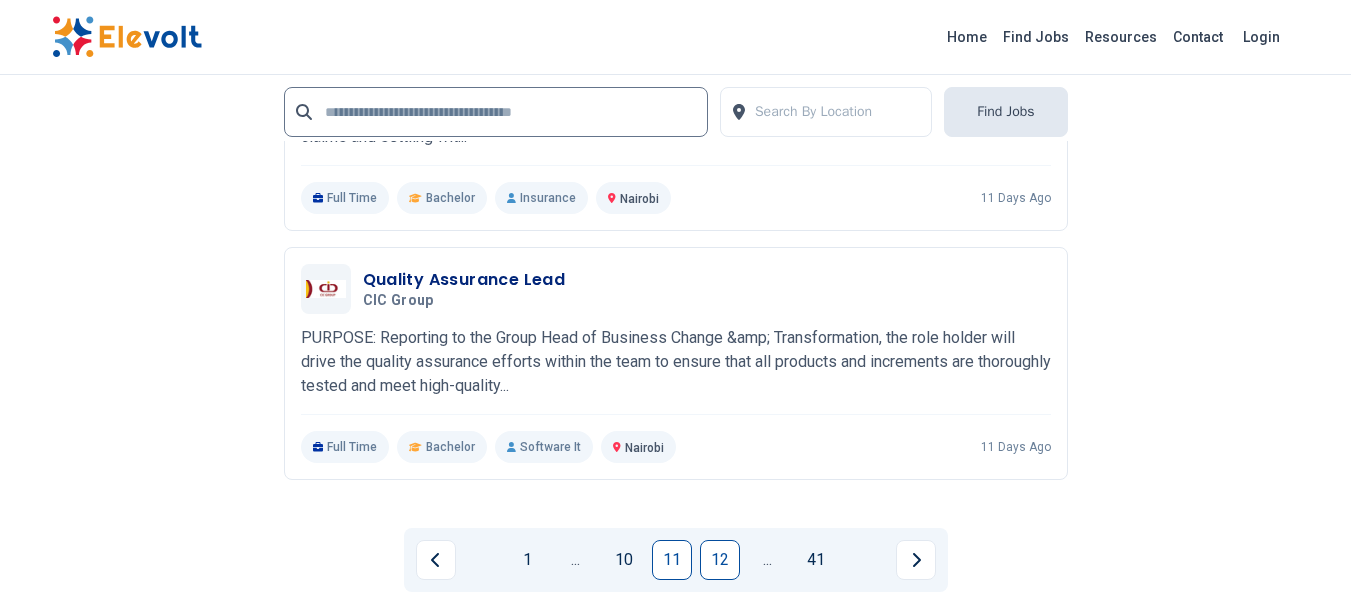 click on "12" at bounding box center [720, 560] 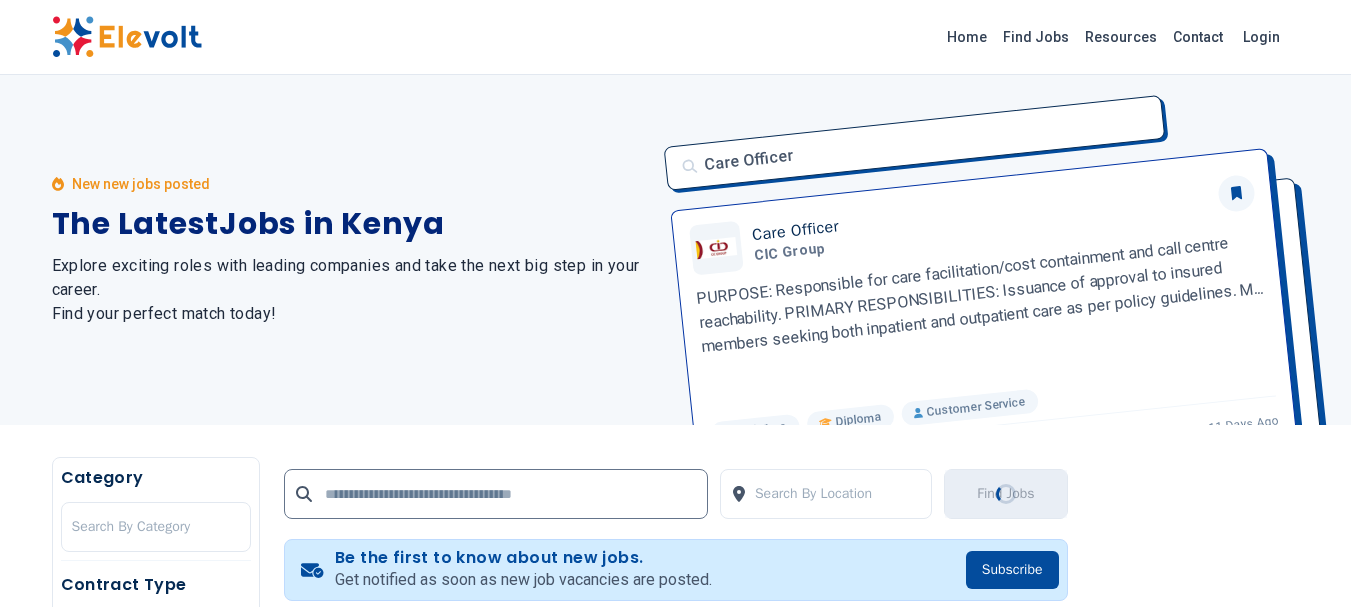 scroll, scrollTop: 500, scrollLeft: 0, axis: vertical 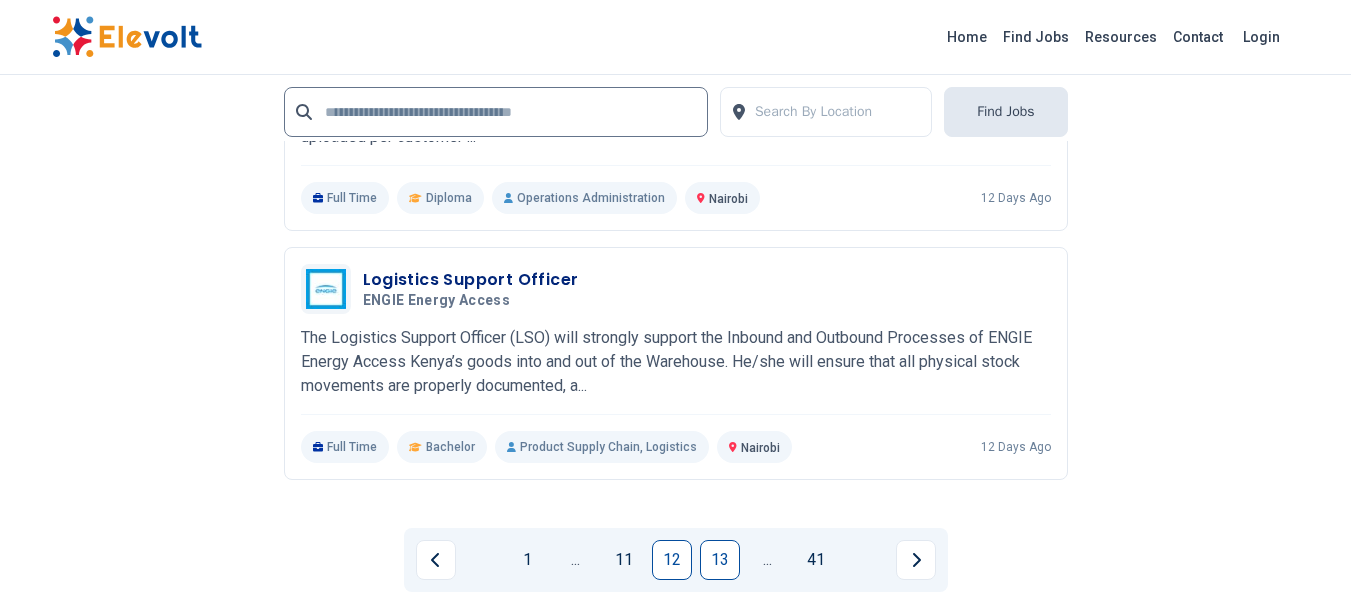 click on "13" at bounding box center (720, 560) 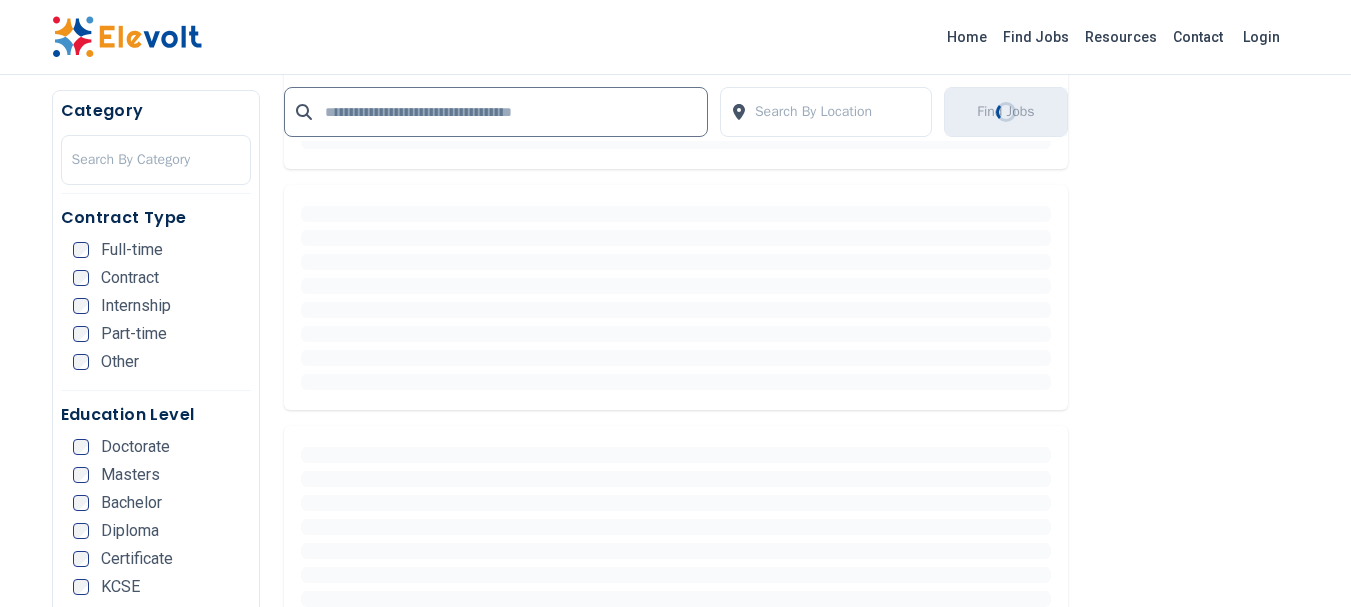 scroll, scrollTop: 566, scrollLeft: 0, axis: vertical 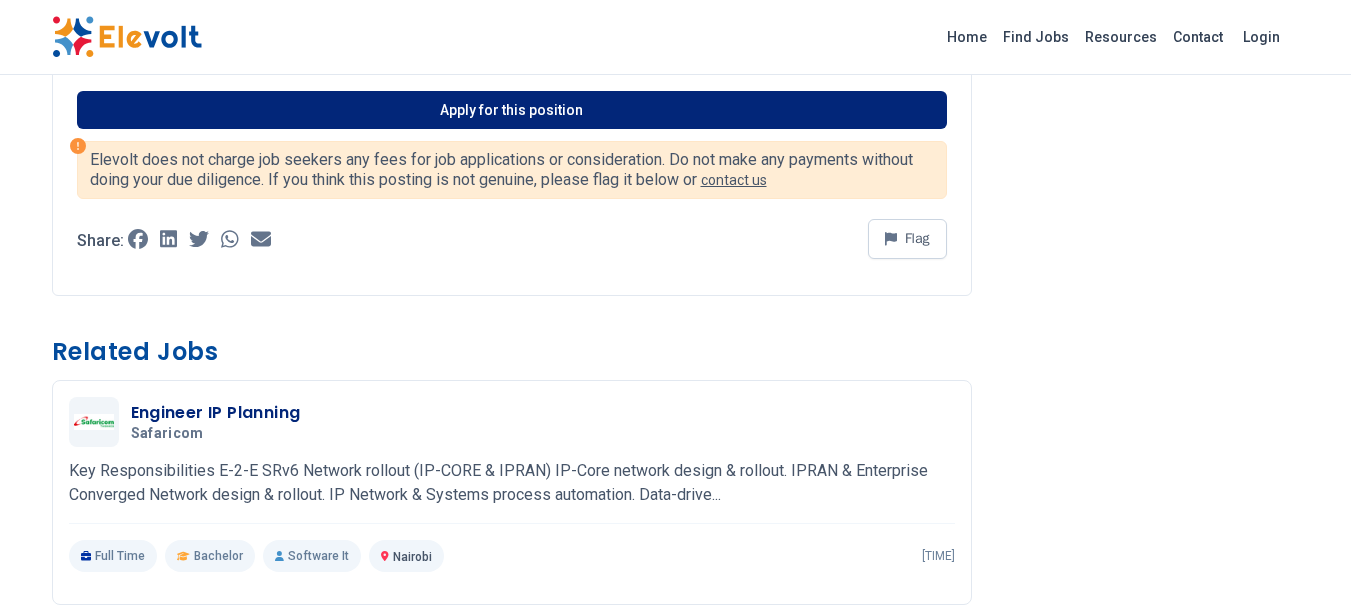 click on "Apply for this position" at bounding box center (512, 110) 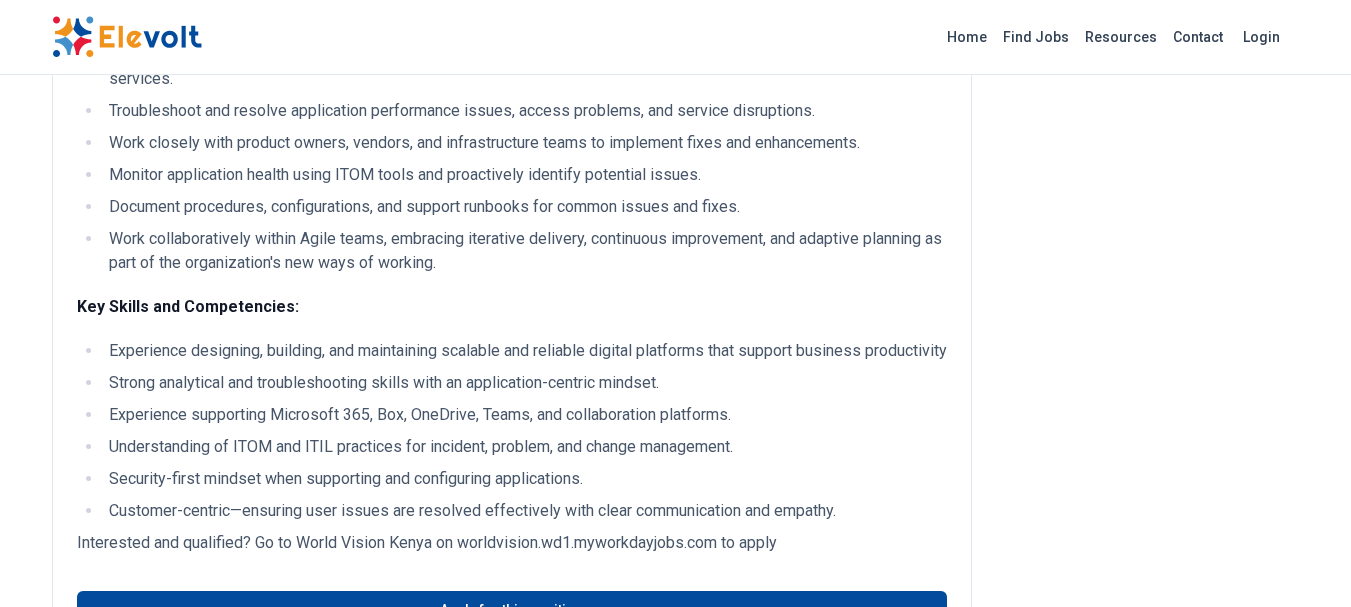 scroll, scrollTop: 0, scrollLeft: 0, axis: both 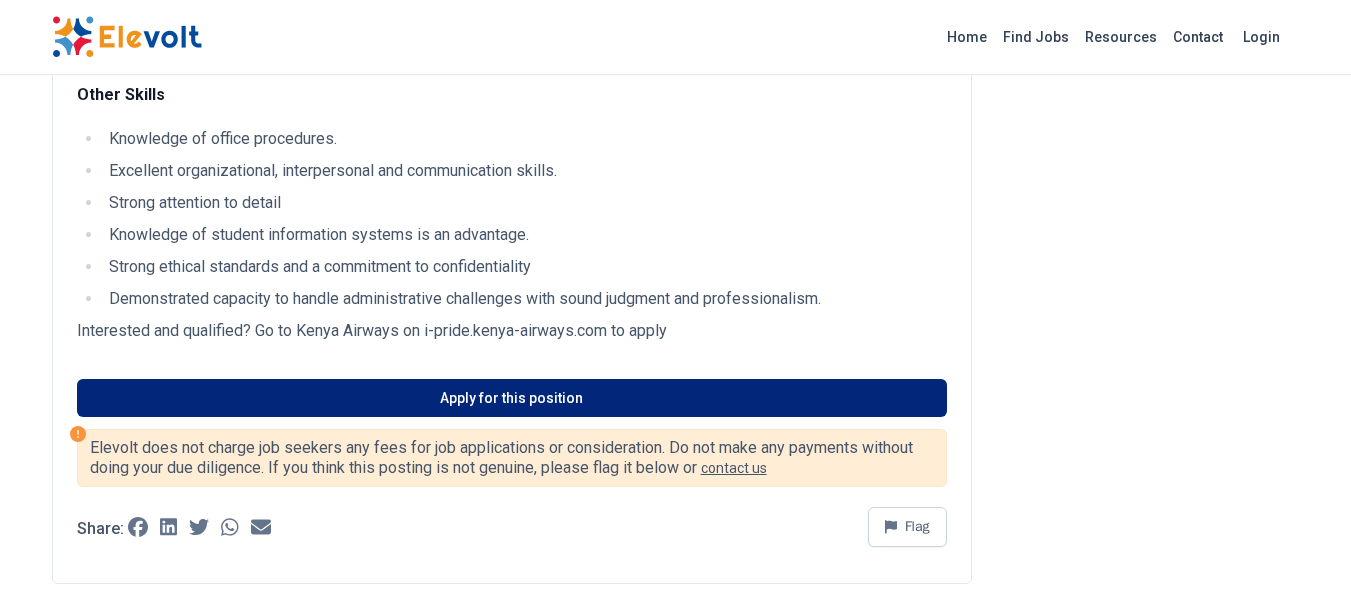 click on "Apply for this position" at bounding box center [512, 398] 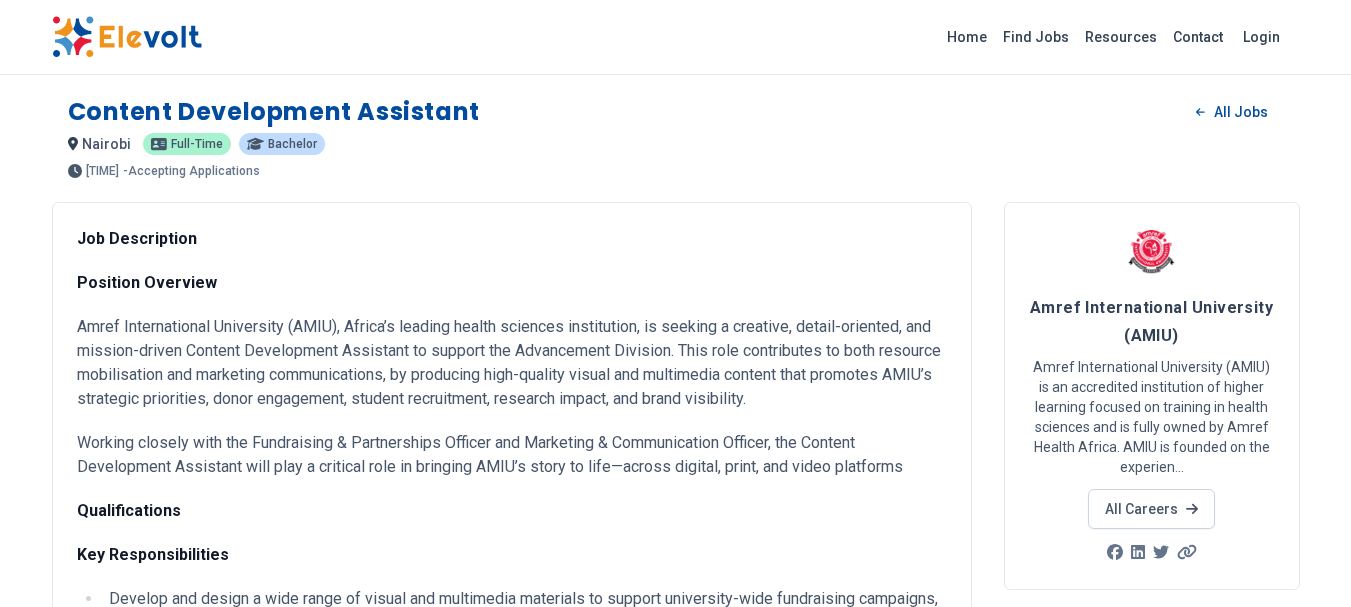 scroll, scrollTop: 1000, scrollLeft: 0, axis: vertical 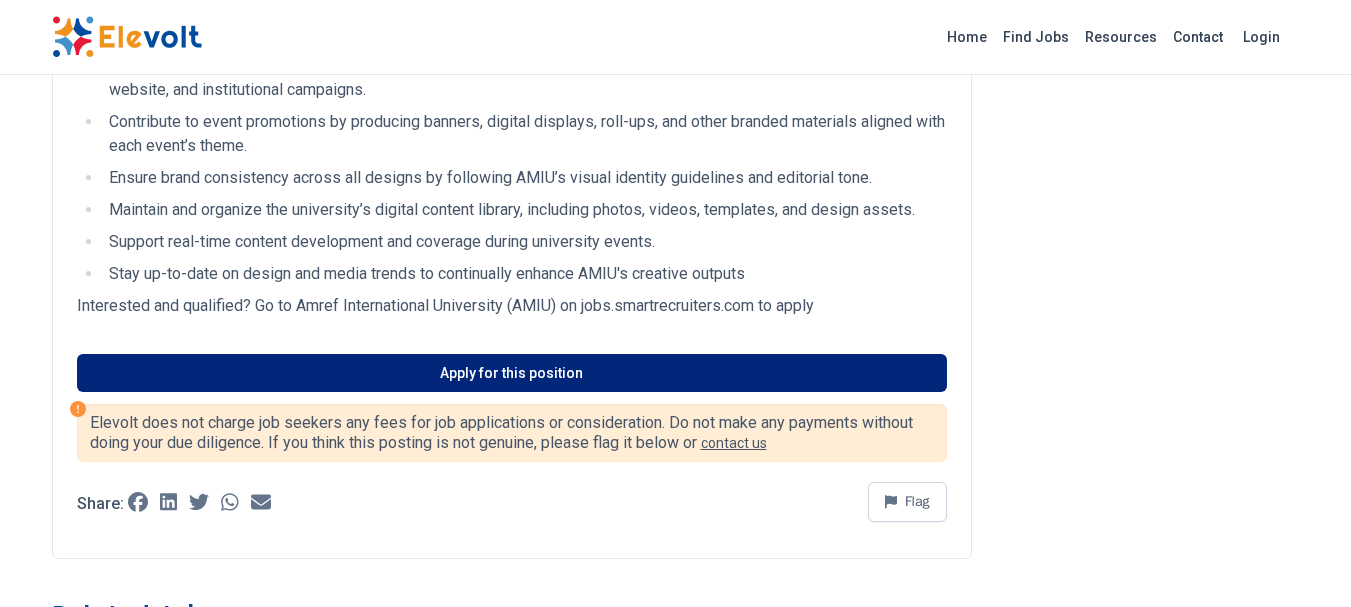 click on "Apply for this position" at bounding box center (512, 373) 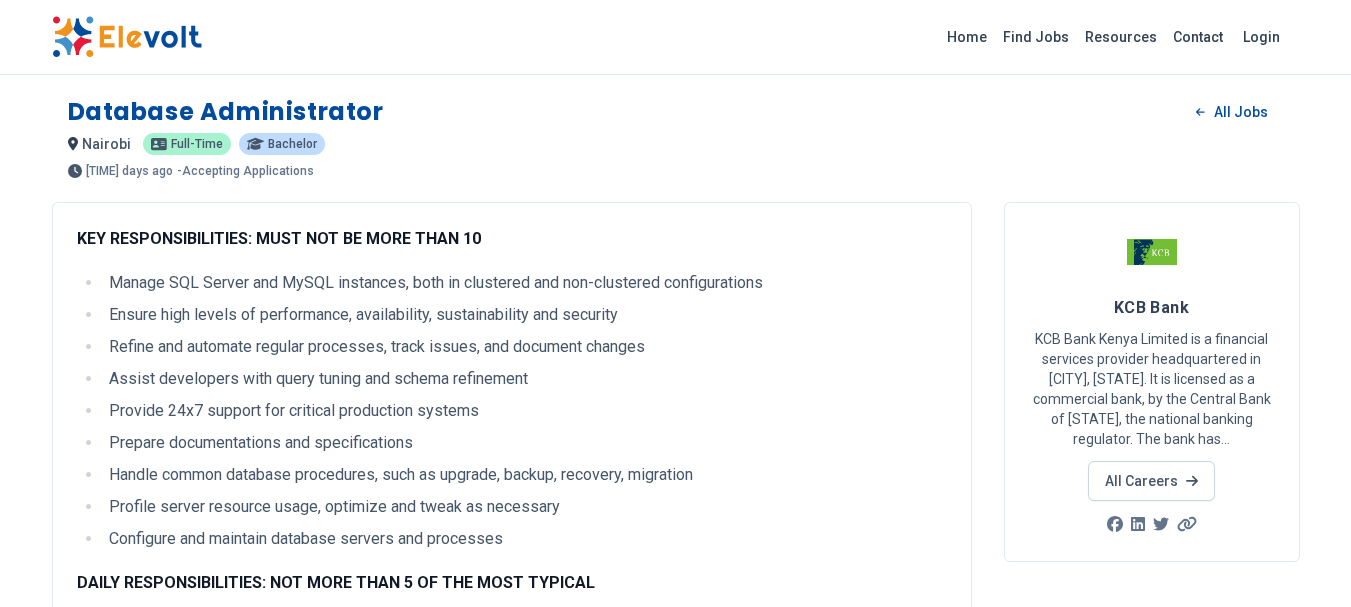 scroll, scrollTop: 0, scrollLeft: 0, axis: both 